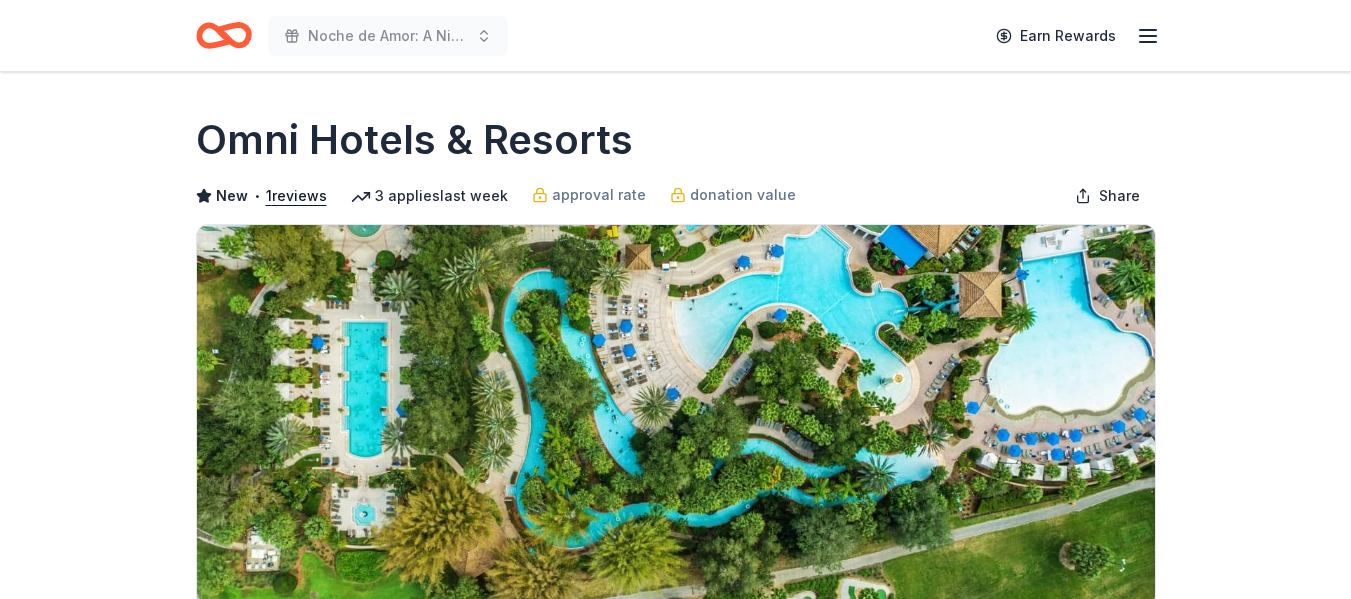 scroll, scrollTop: 0, scrollLeft: 0, axis: both 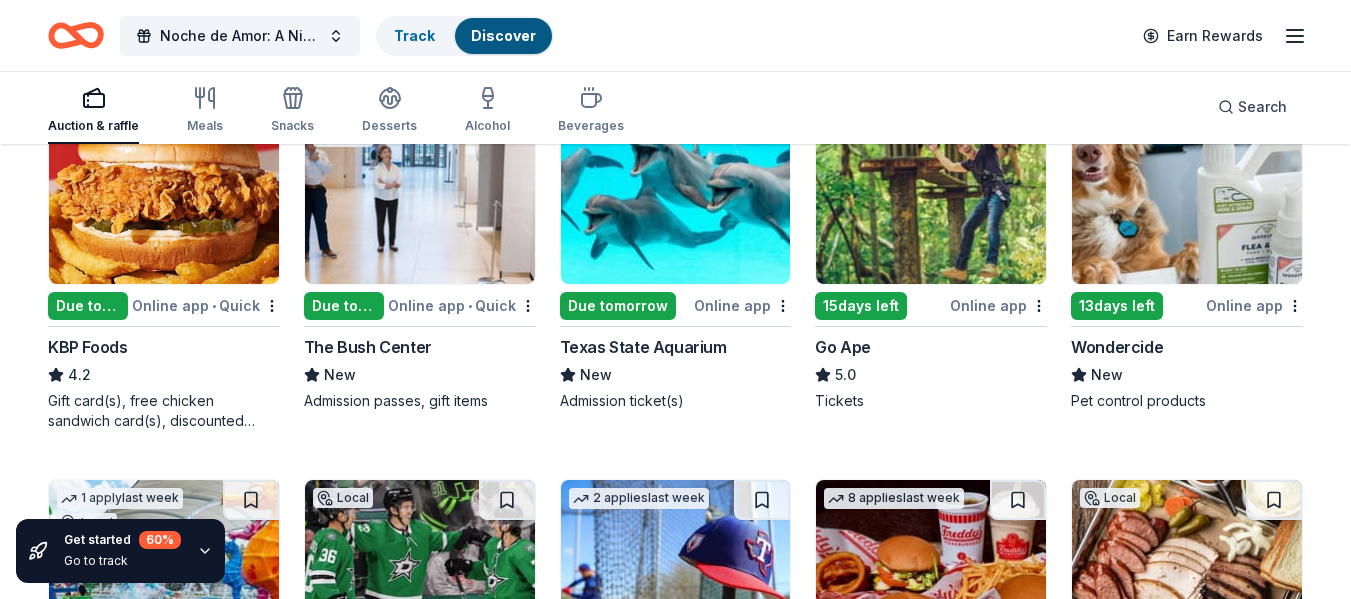 click on "The Bush Center" at bounding box center [368, 347] 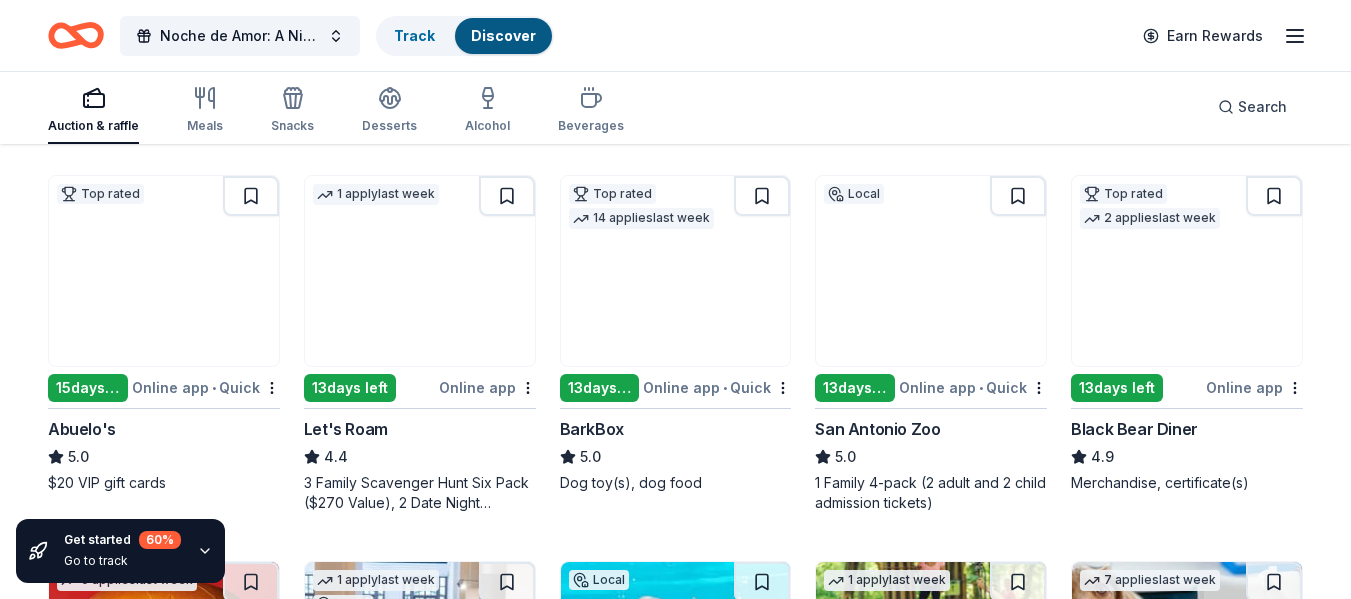 scroll, scrollTop: 558, scrollLeft: 0, axis: vertical 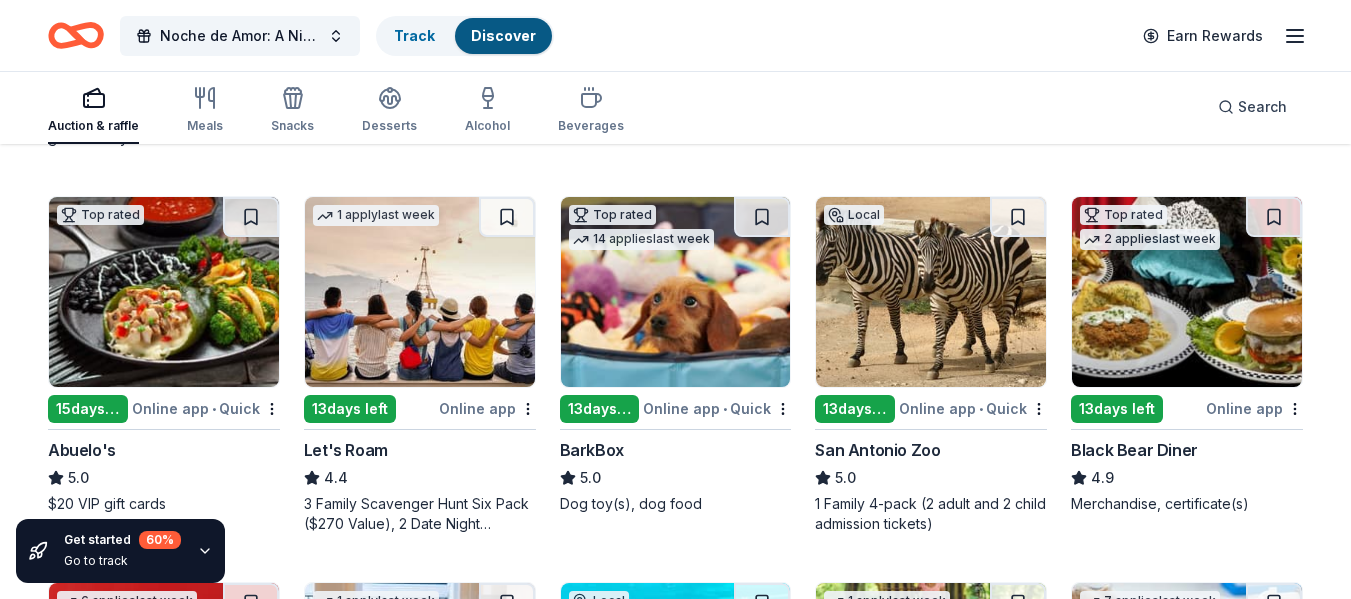 click on "1 Family 4-pack (2 adult and 2 child admission tickets)" at bounding box center [931, 514] 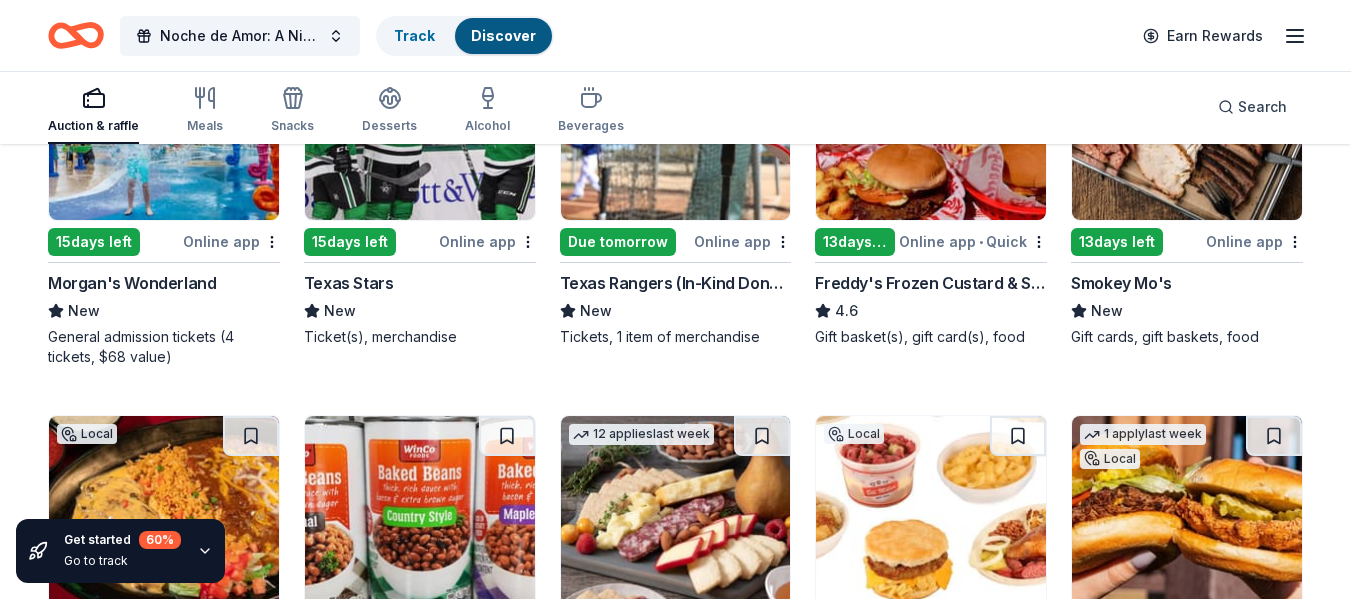 scroll, scrollTop: 1502, scrollLeft: 0, axis: vertical 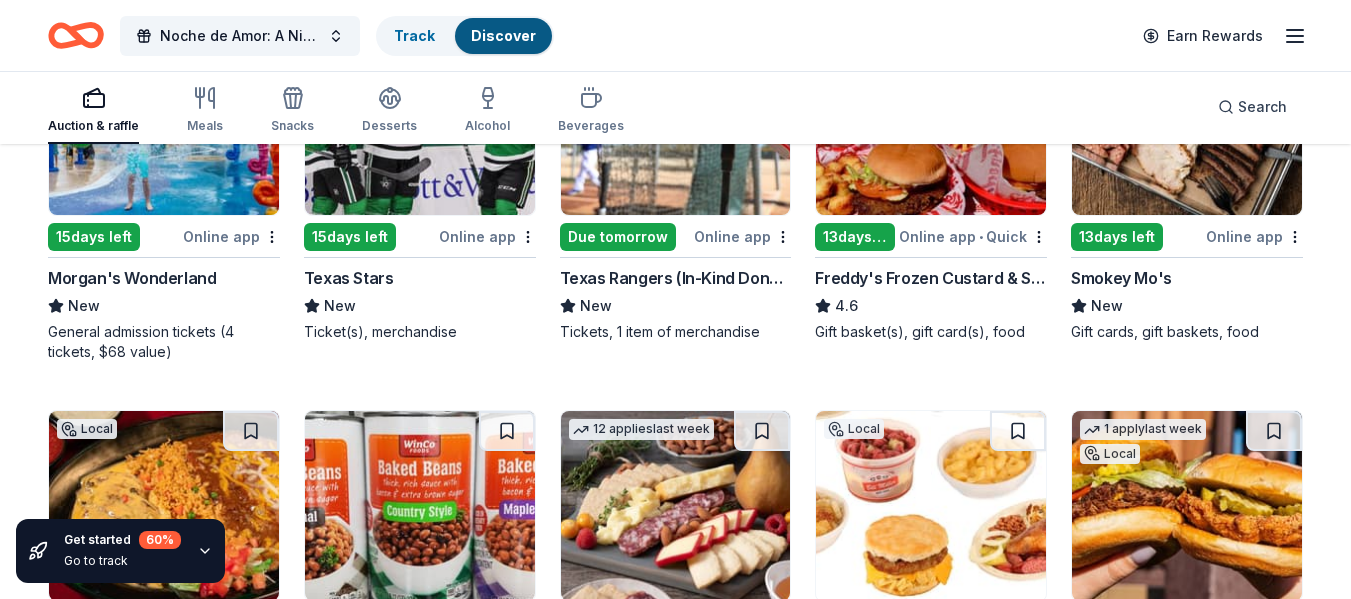 click on "Gift cards, gift baskets, food" at bounding box center [1187, 332] 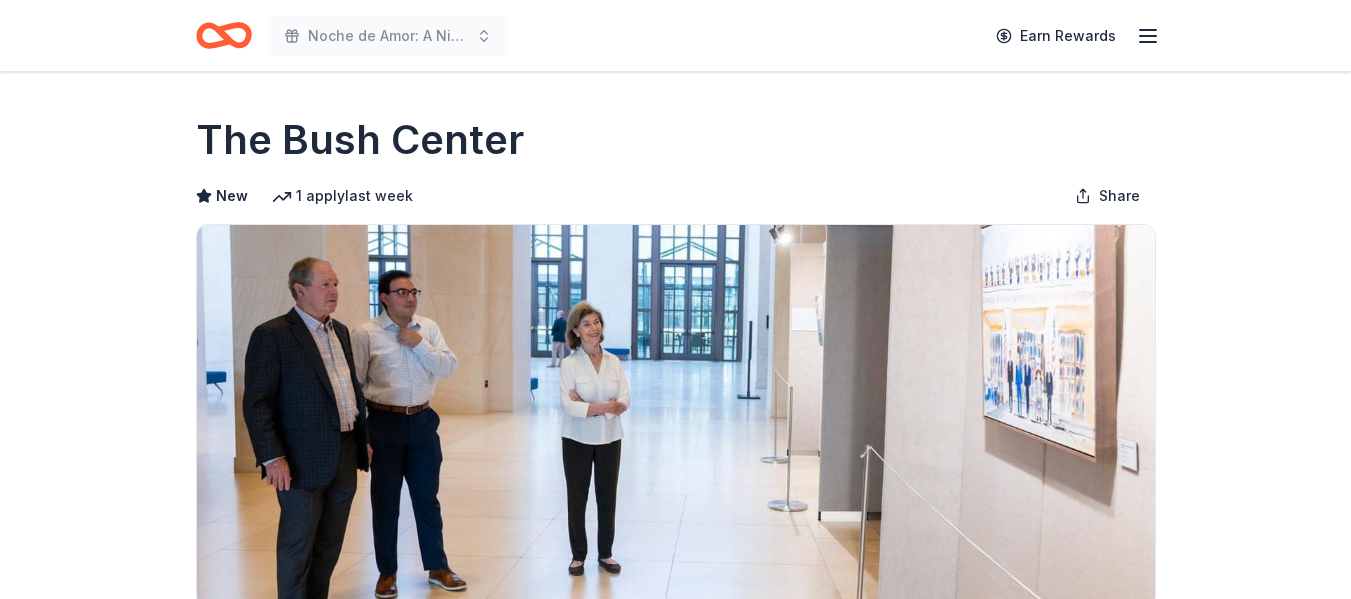 scroll, scrollTop: 0, scrollLeft: 0, axis: both 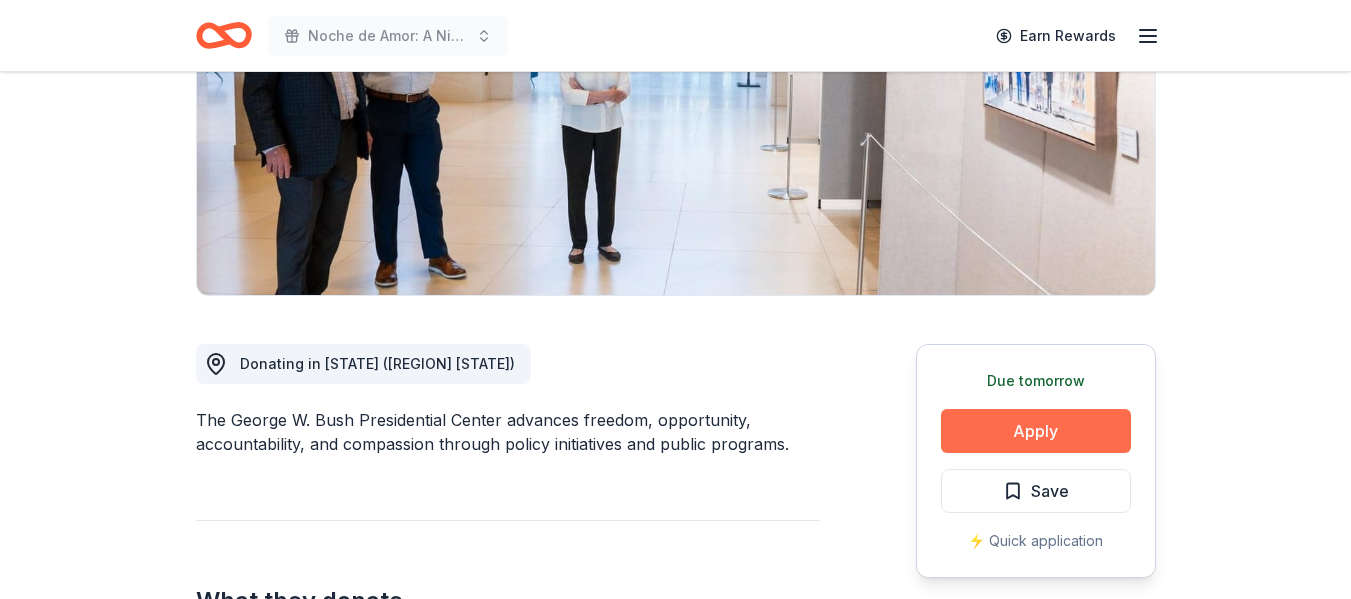 click on "Apply" at bounding box center (1036, 431) 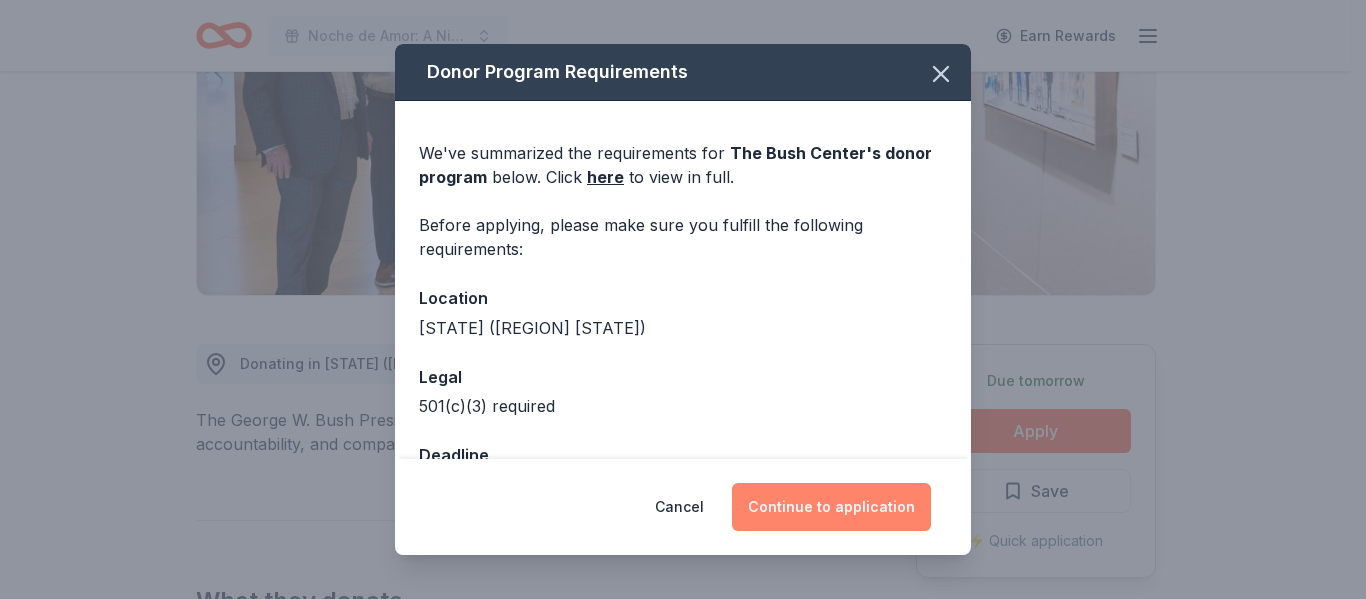 click on "Continue to application" at bounding box center (831, 507) 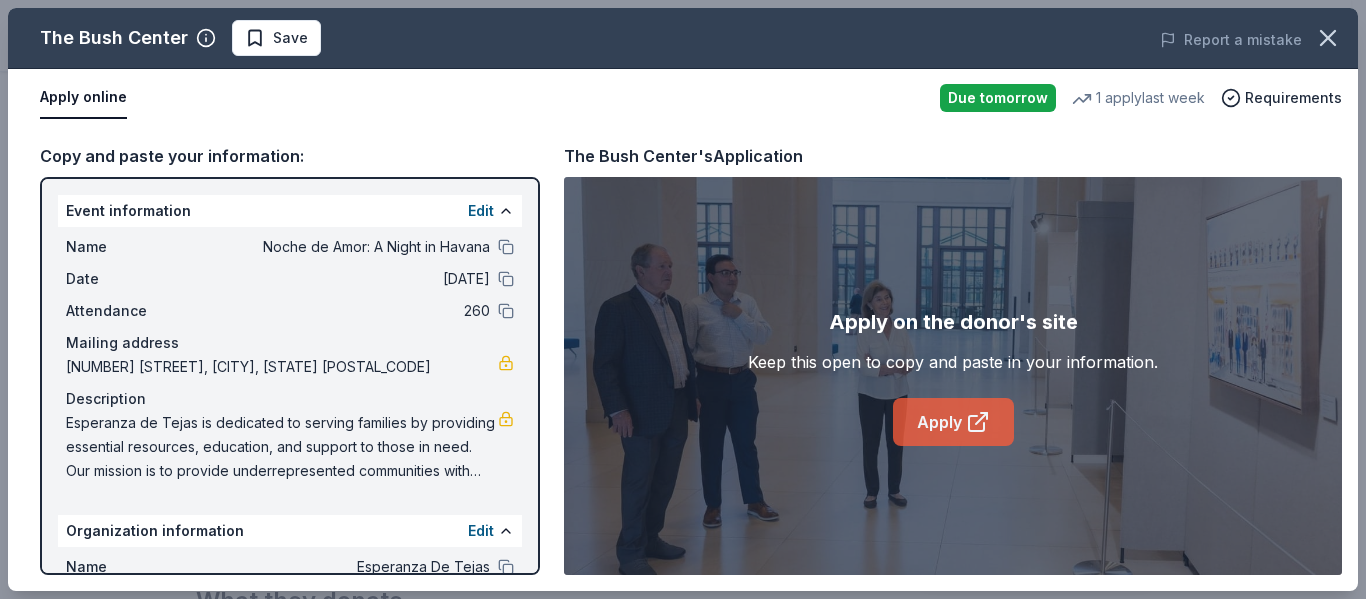 click on "Apply" at bounding box center [953, 422] 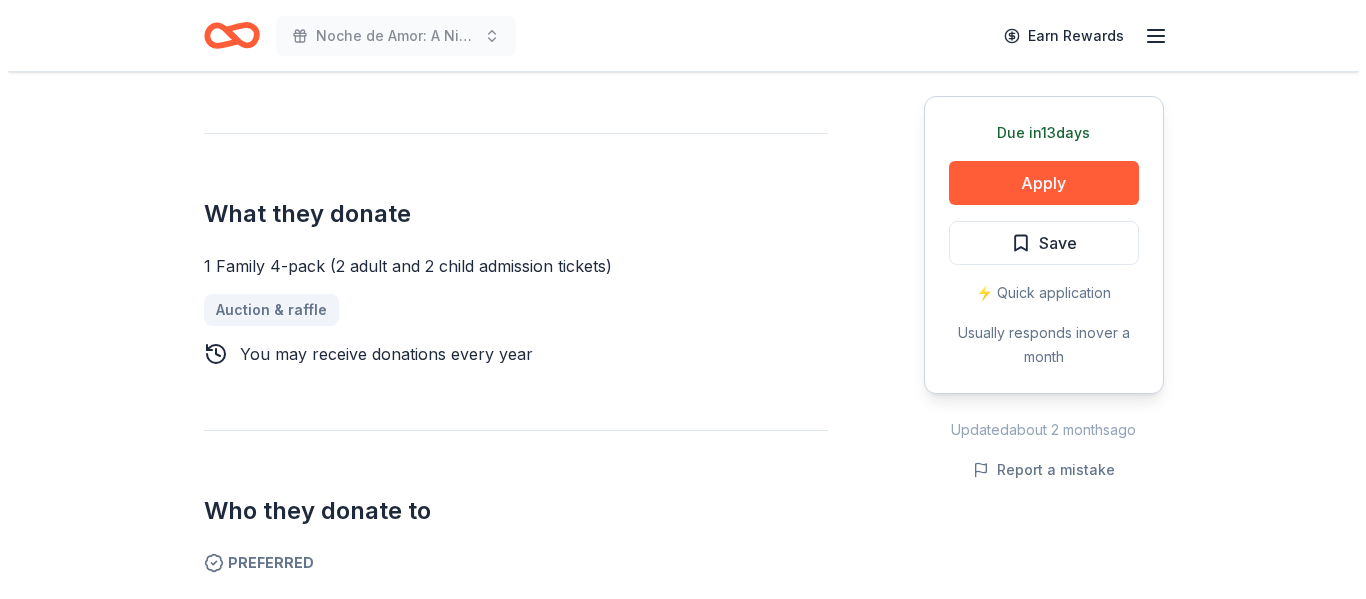 scroll, scrollTop: 717, scrollLeft: 0, axis: vertical 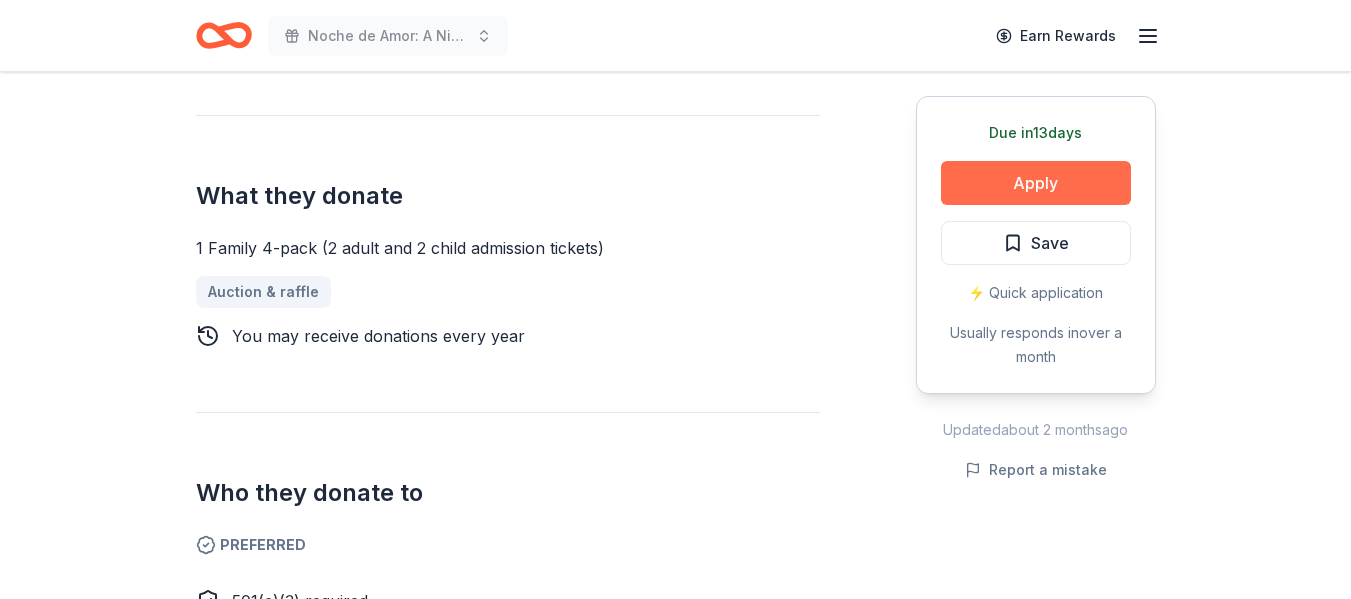 click on "Apply" at bounding box center [1036, 183] 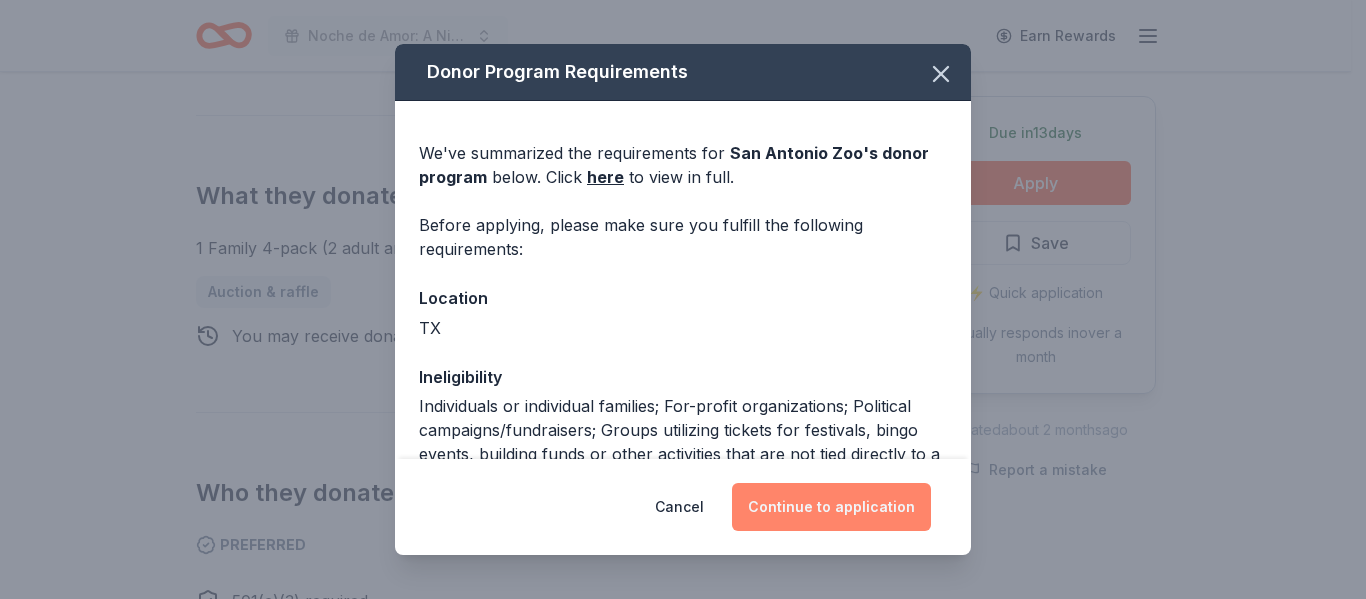 click on "Continue to application" at bounding box center [831, 507] 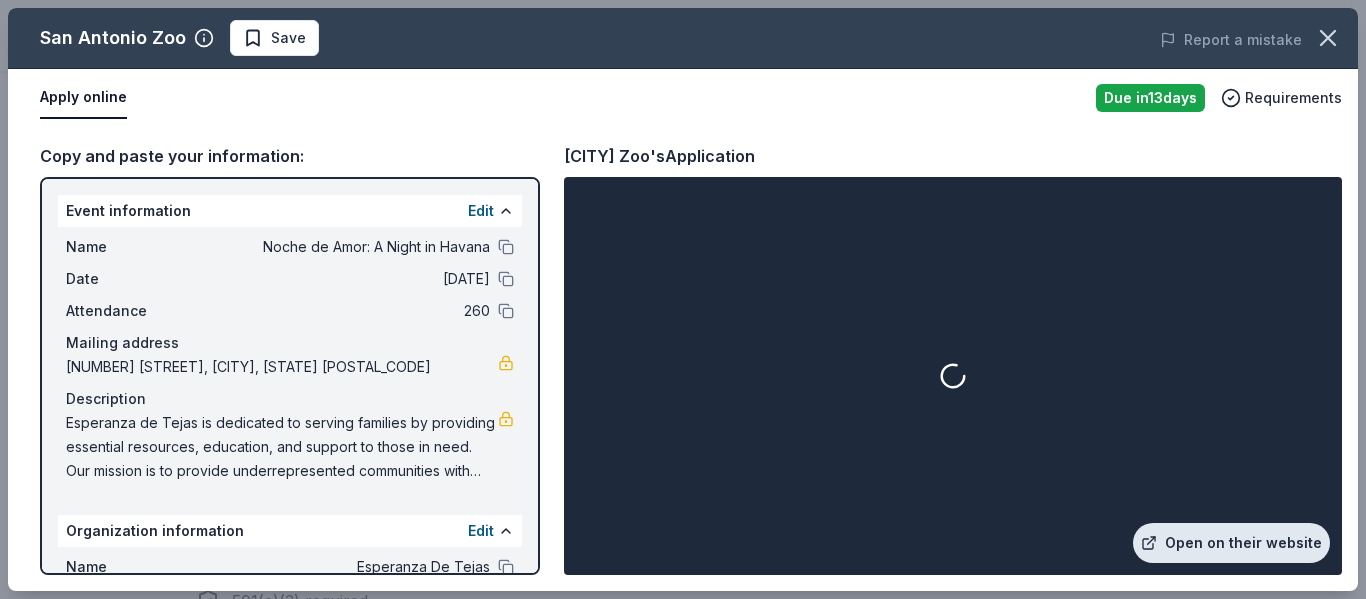 click on "Open on their website" at bounding box center [1231, 543] 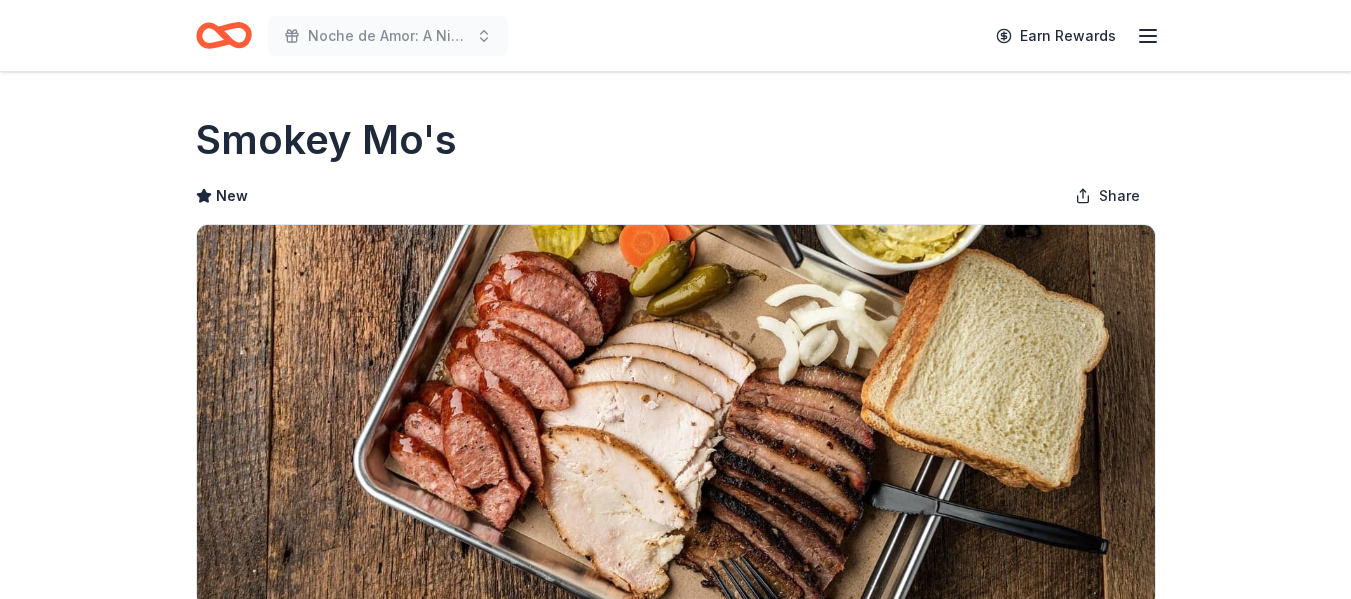 scroll, scrollTop: 0, scrollLeft: 0, axis: both 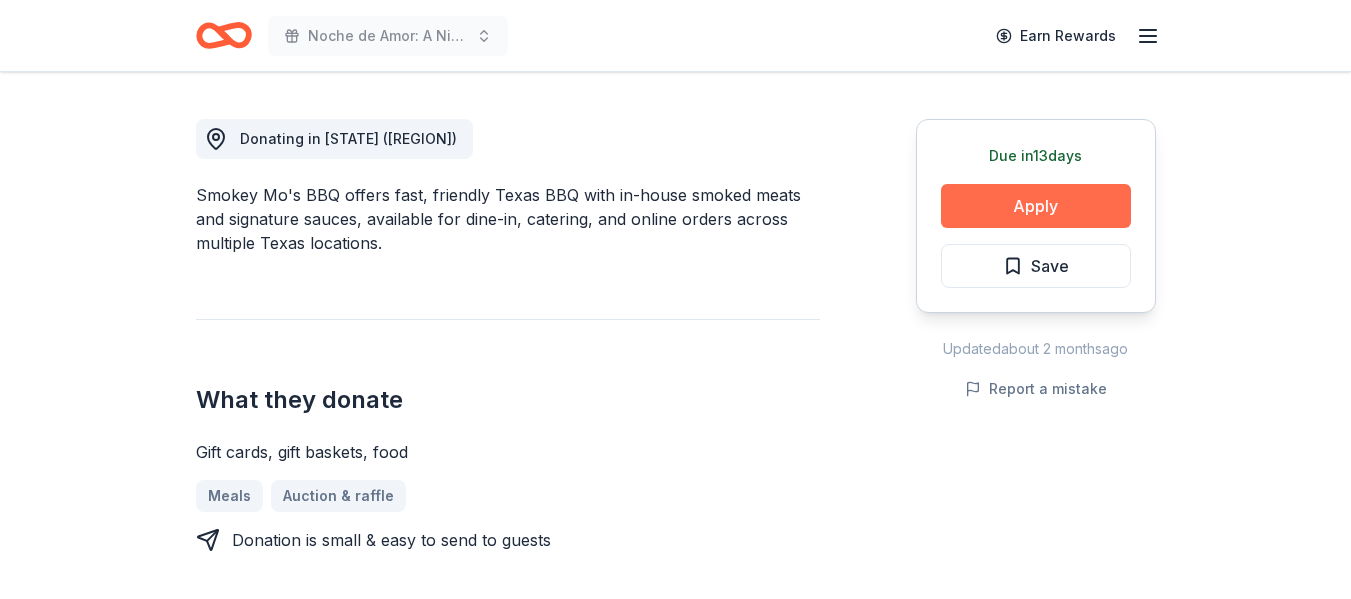 click on "Apply" at bounding box center [1036, 206] 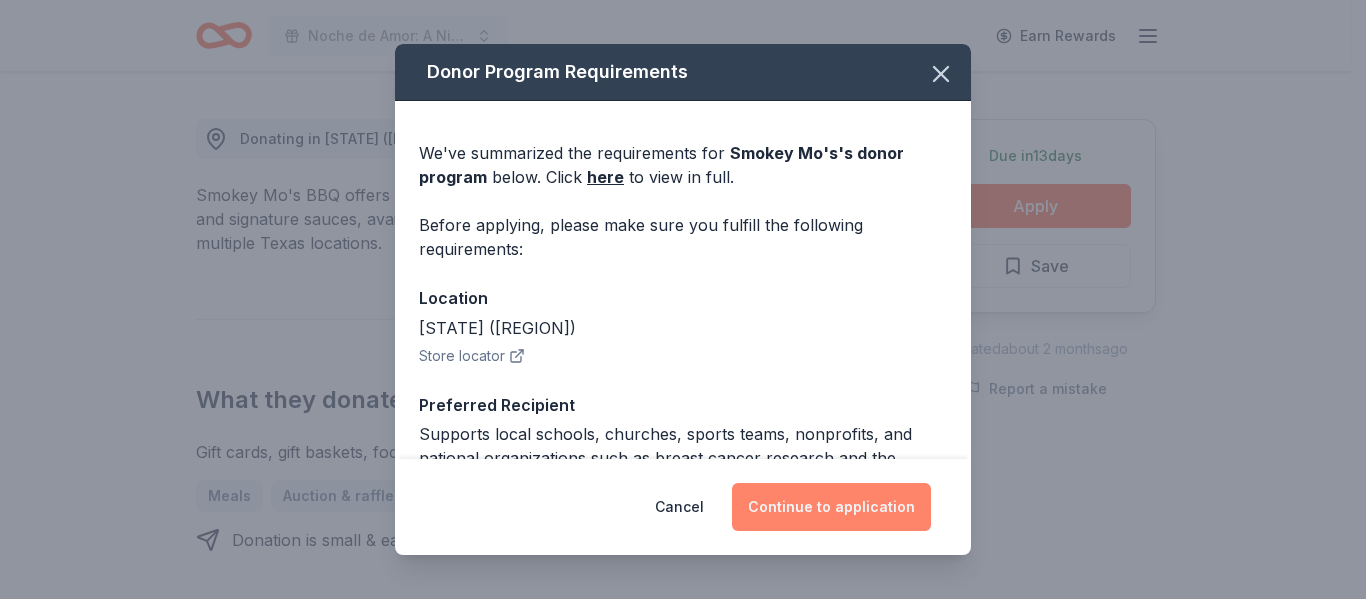 click on "Continue to application" at bounding box center (831, 507) 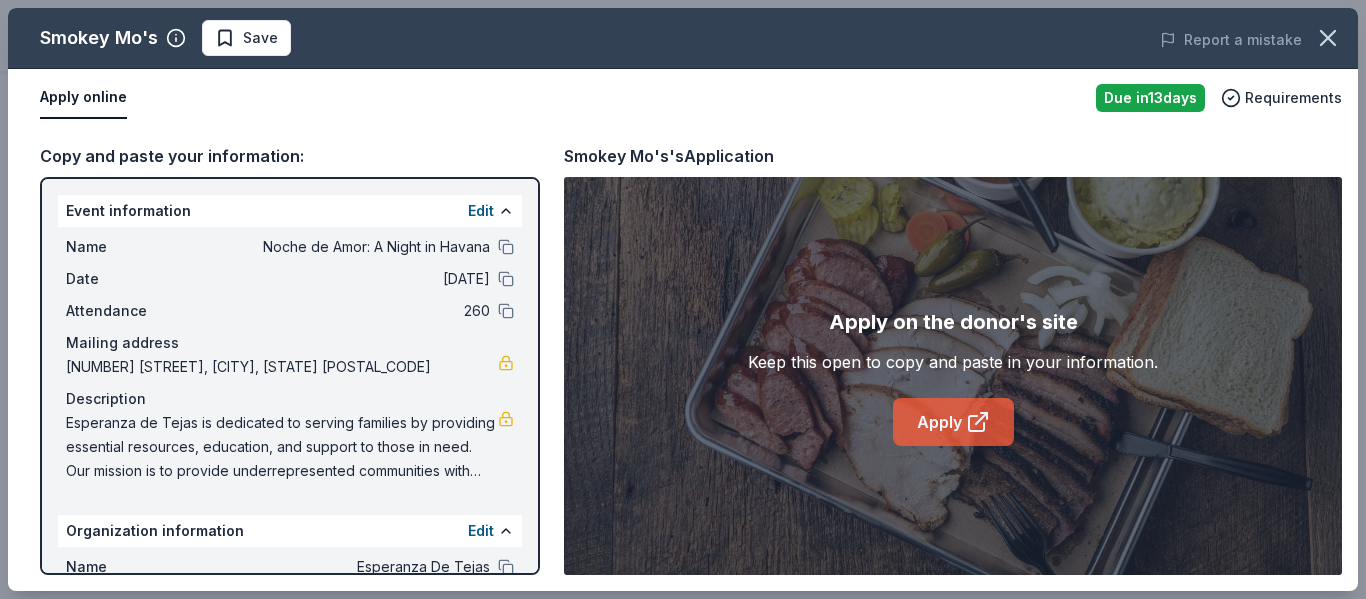 click on "Apply" at bounding box center (953, 422) 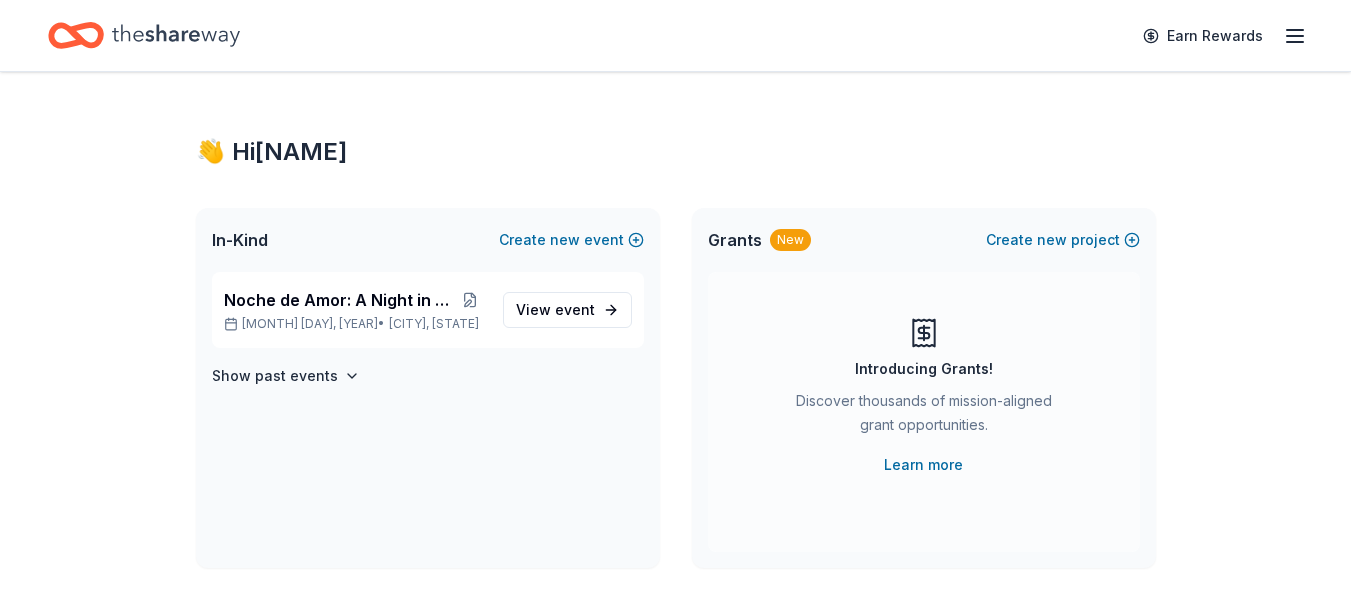 scroll, scrollTop: 0, scrollLeft: 0, axis: both 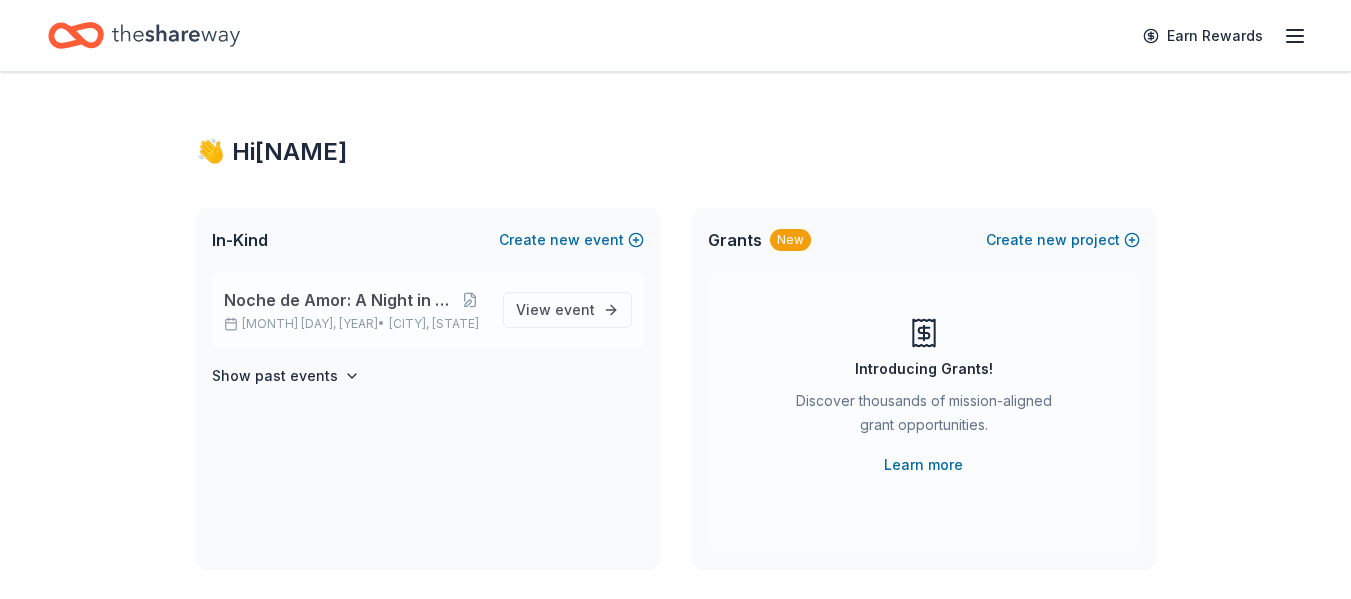 click on "Noche de Amor: A Night in Havana" at bounding box center (338, 300) 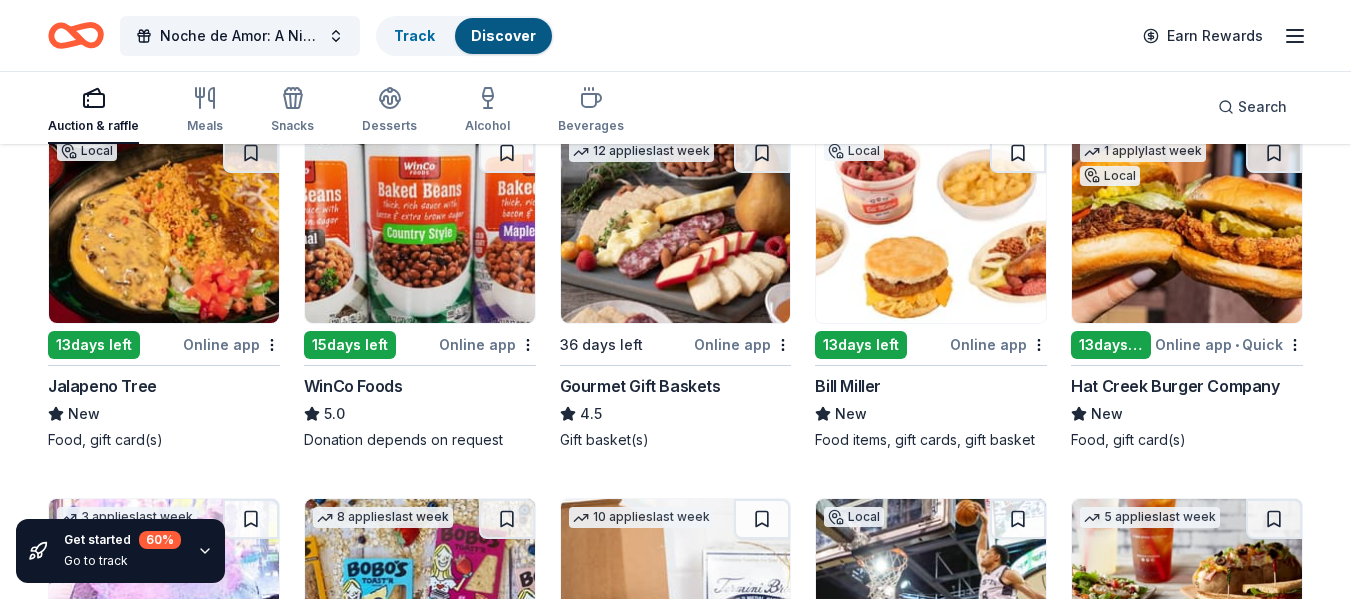 scroll, scrollTop: 1785, scrollLeft: 0, axis: vertical 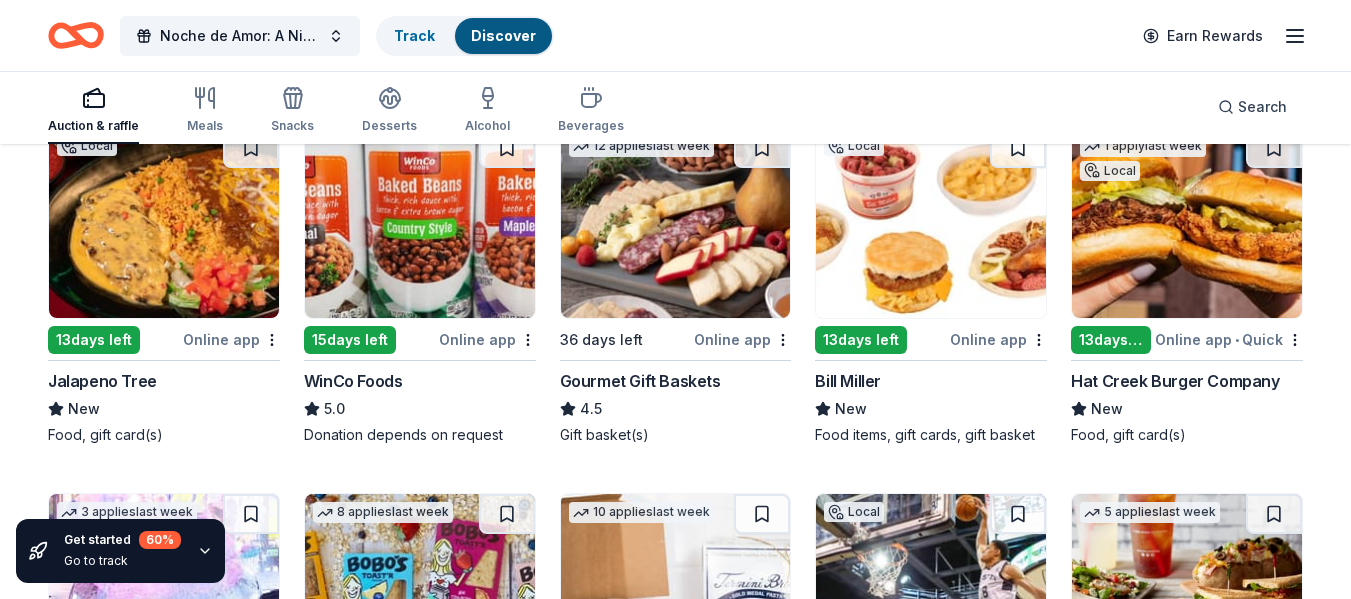 click on "Food items, gift cards, gift basket" at bounding box center (931, 435) 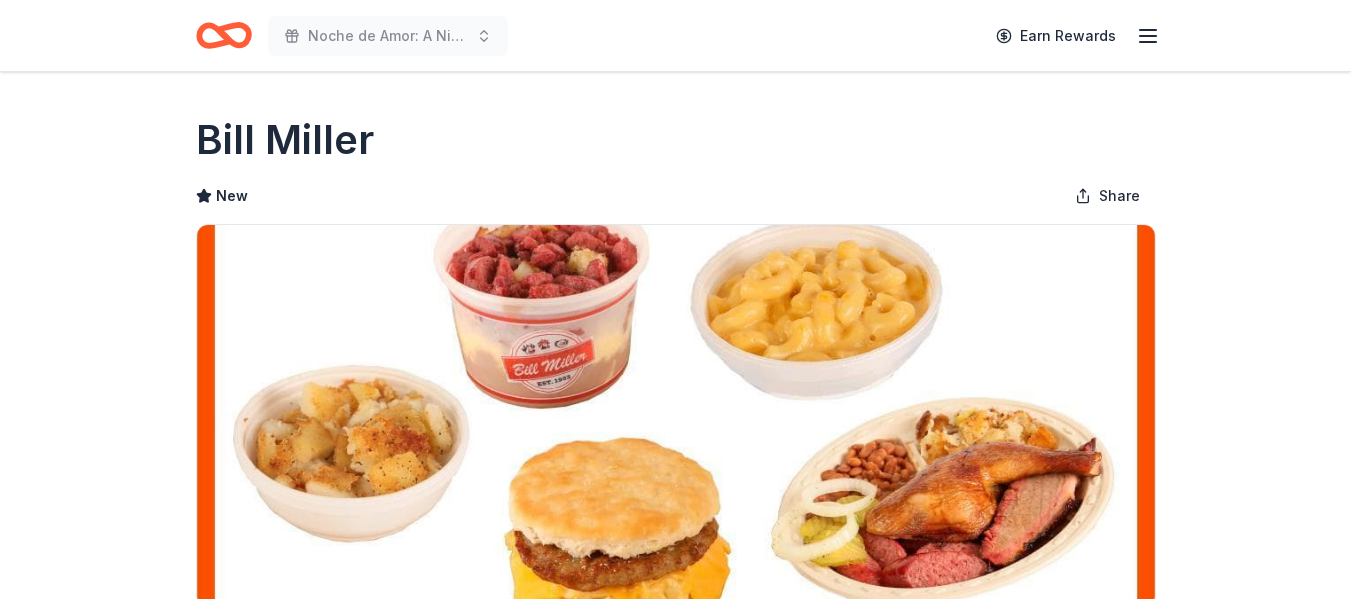 scroll, scrollTop: 0, scrollLeft: 0, axis: both 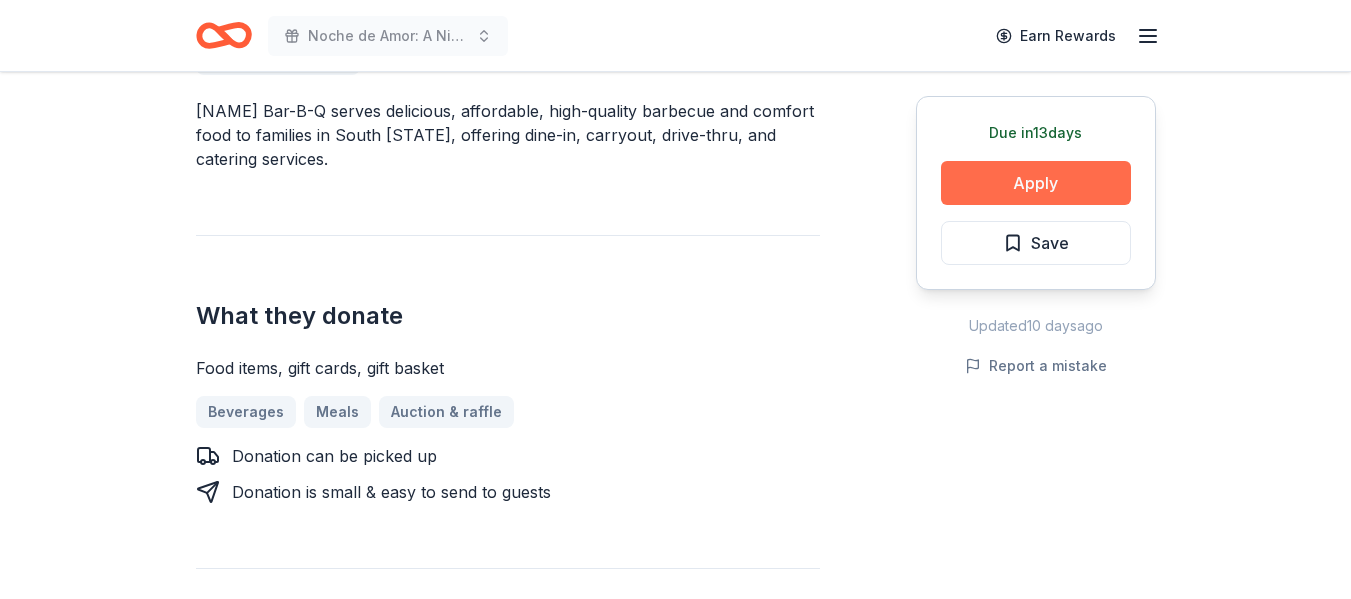 click on "Apply" at bounding box center (1036, 183) 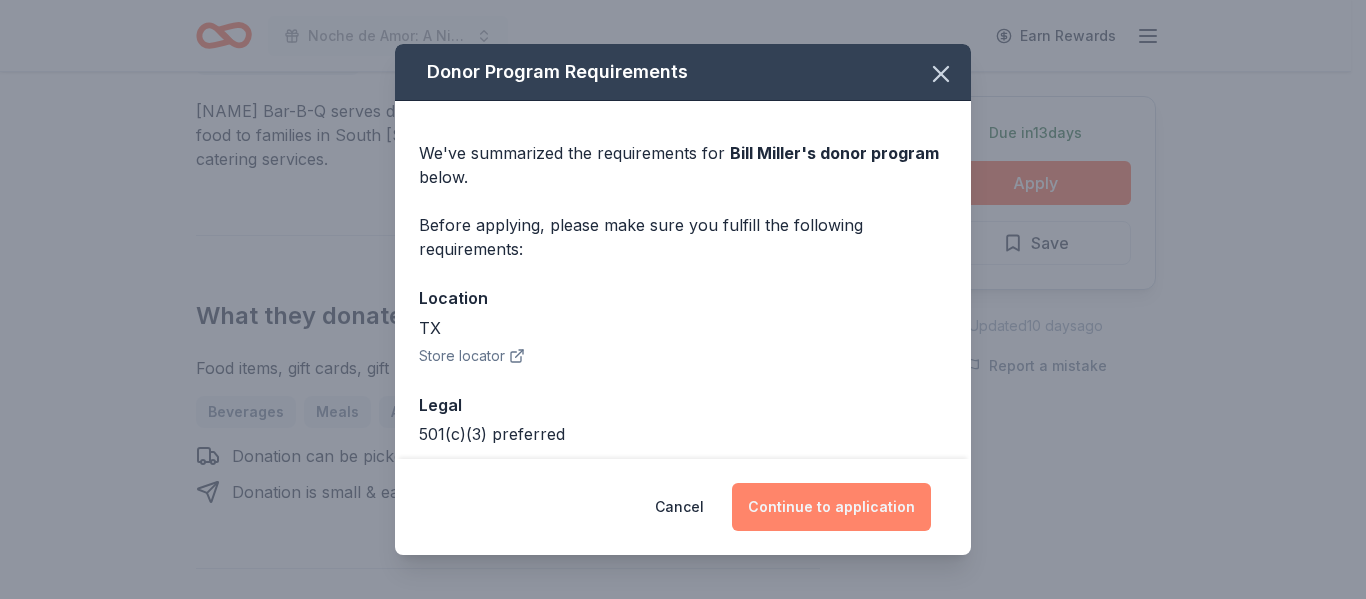 click on "Continue to application" at bounding box center (831, 507) 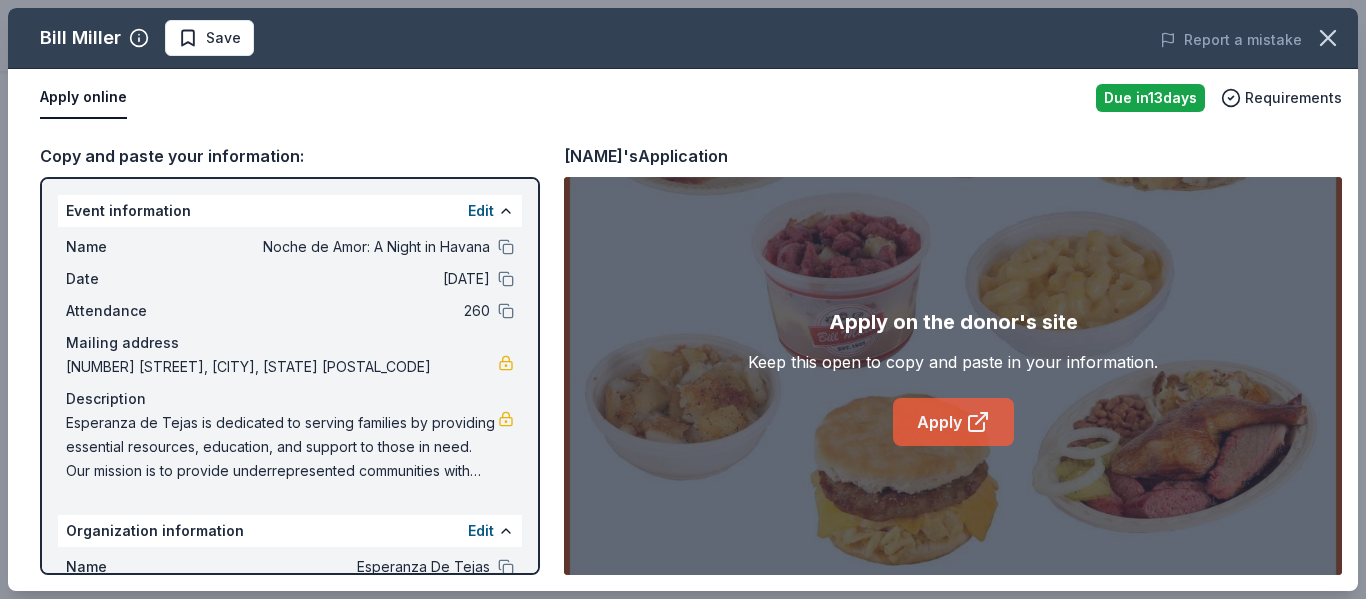 click on "Apply" at bounding box center [953, 422] 